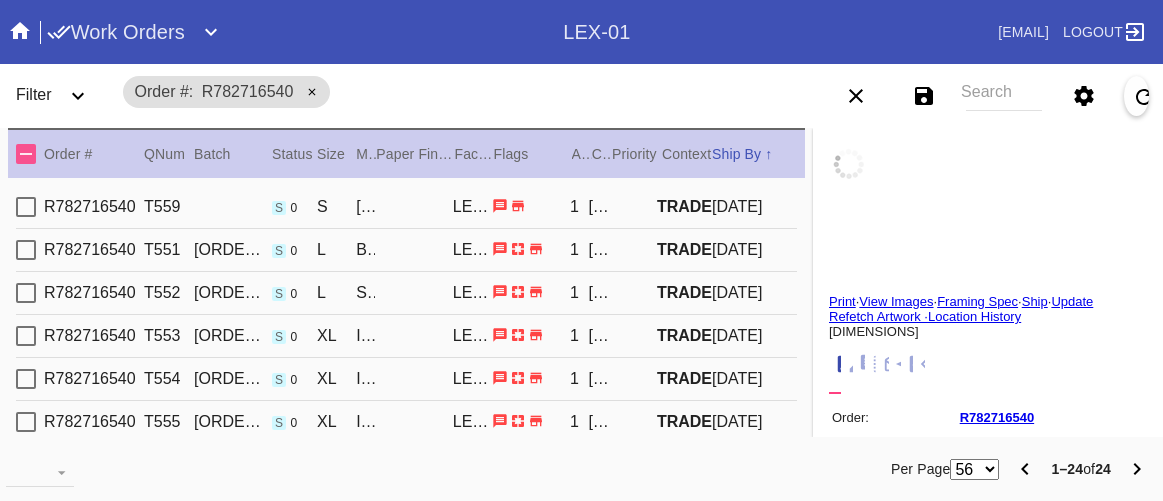 scroll, scrollTop: 0, scrollLeft: 0, axis: both 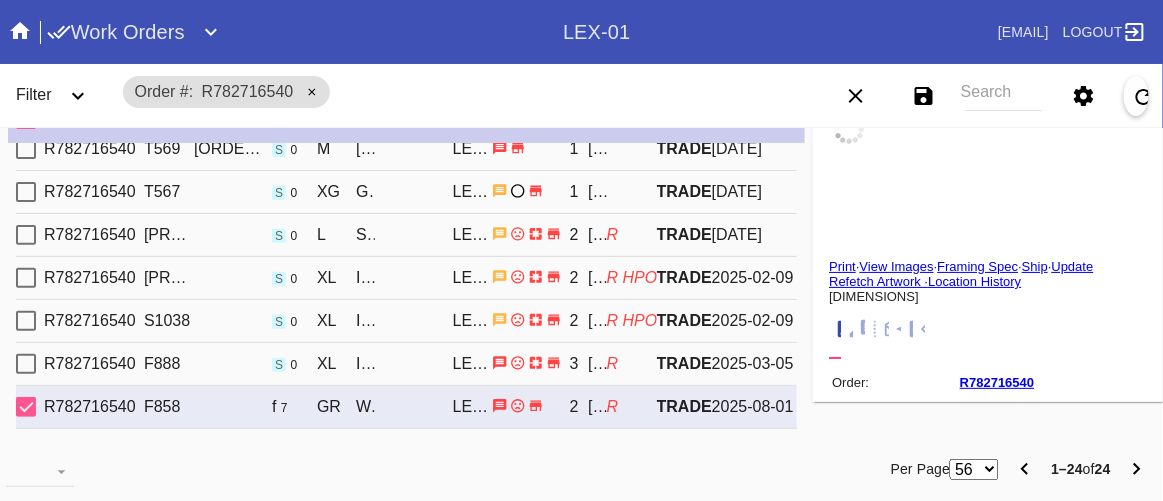 click on "Print" at bounding box center (842, 266) 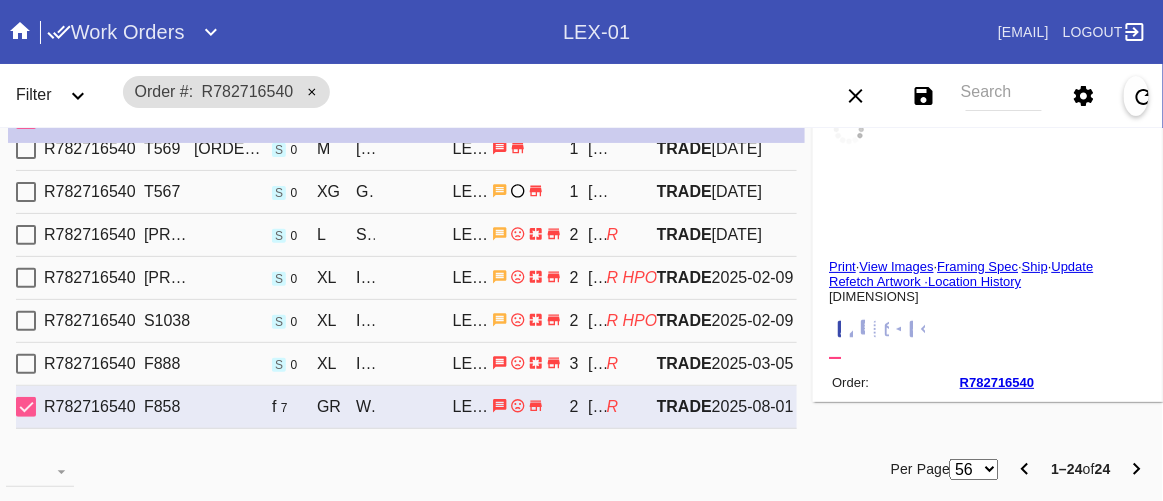 click on "Order #
[ORDER_ID]" at bounding box center [451, 92] 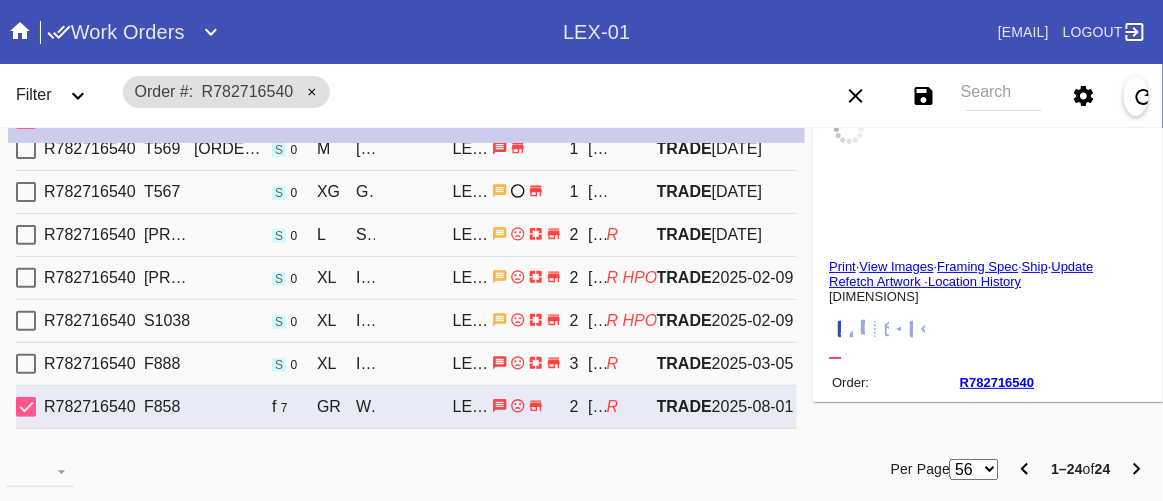 click on "Order #
[ORDER_ID]" at bounding box center [451, 92] 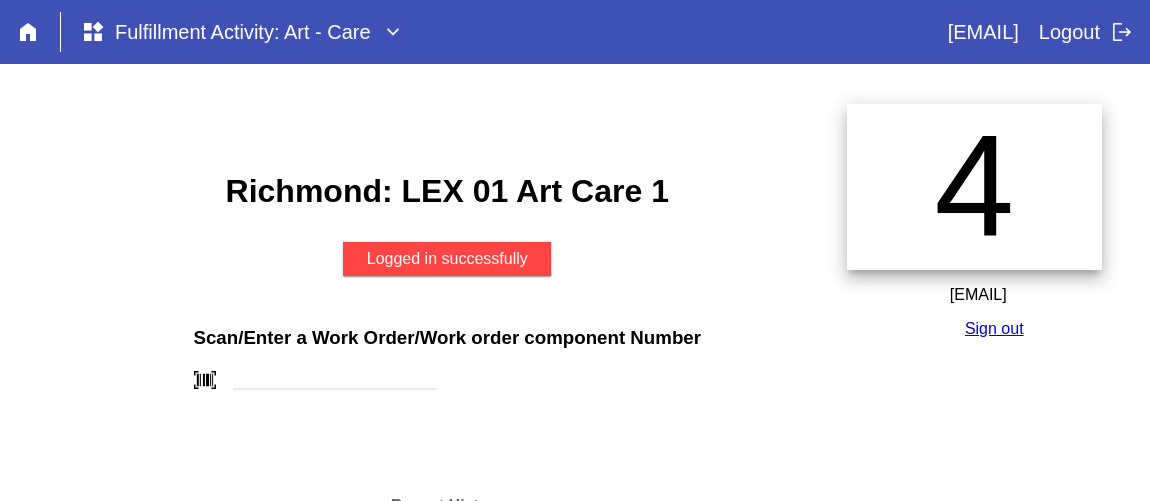 scroll, scrollTop: 0, scrollLeft: 0, axis: both 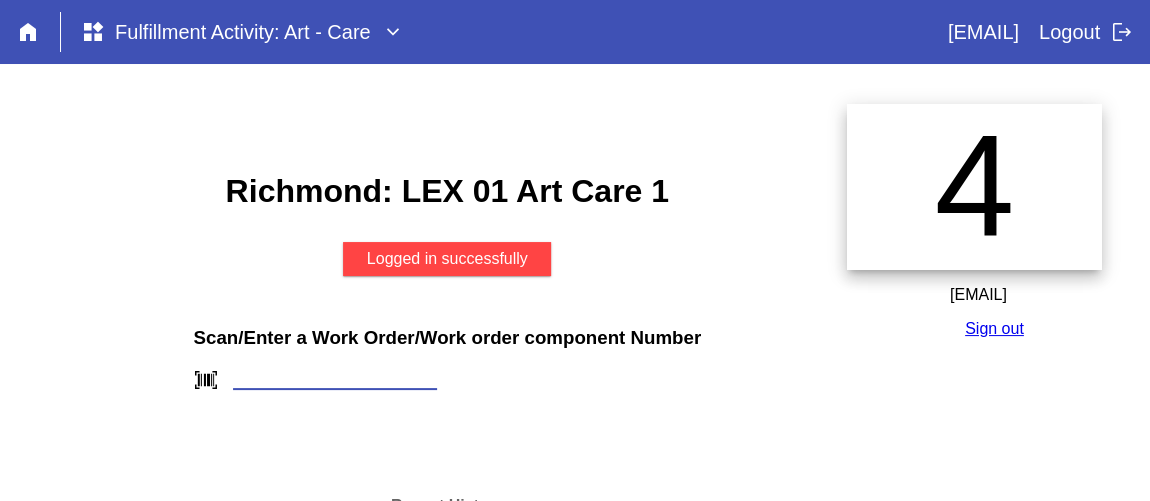click at bounding box center [335, 379] 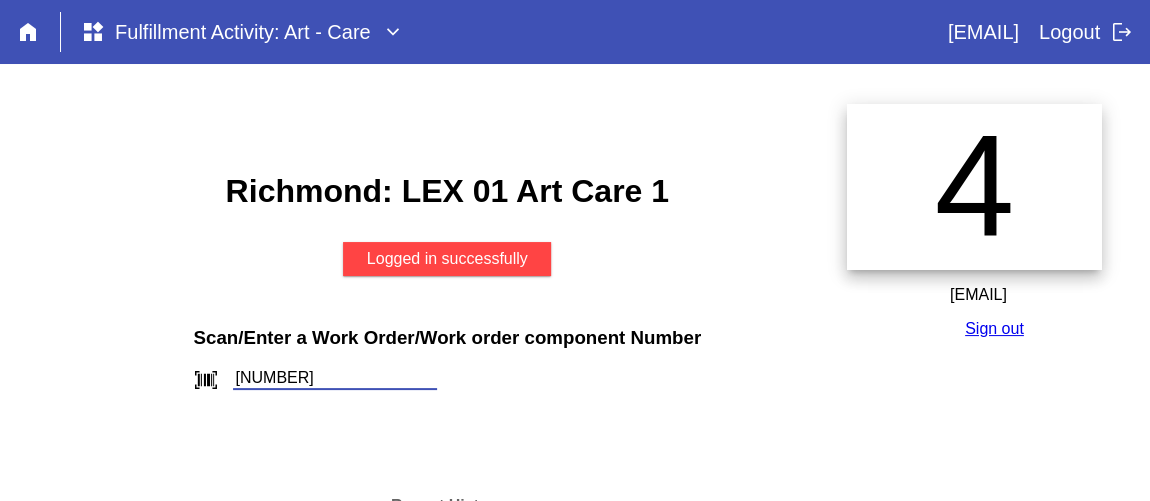 type on "[ID]" 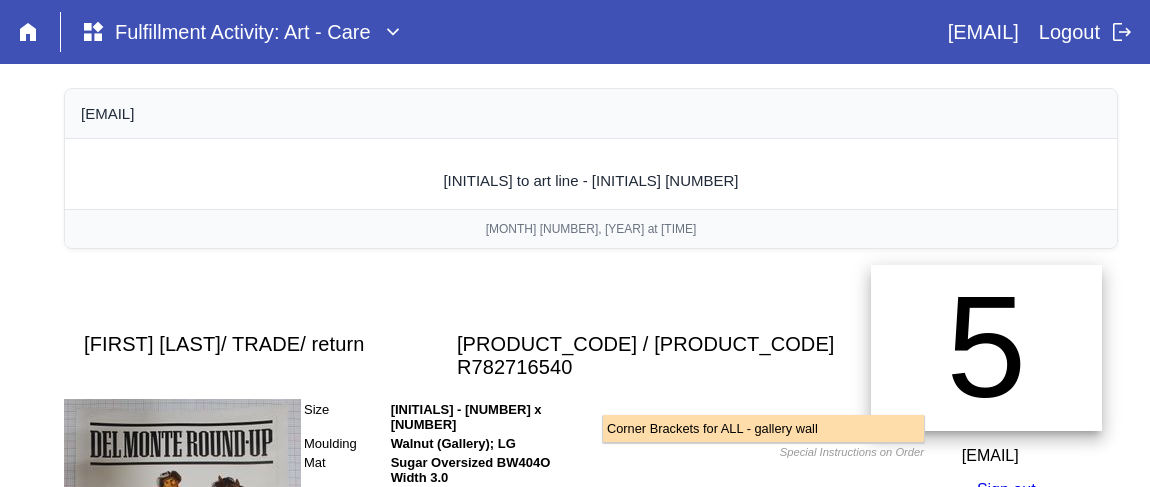 scroll, scrollTop: 495, scrollLeft: 0, axis: vertical 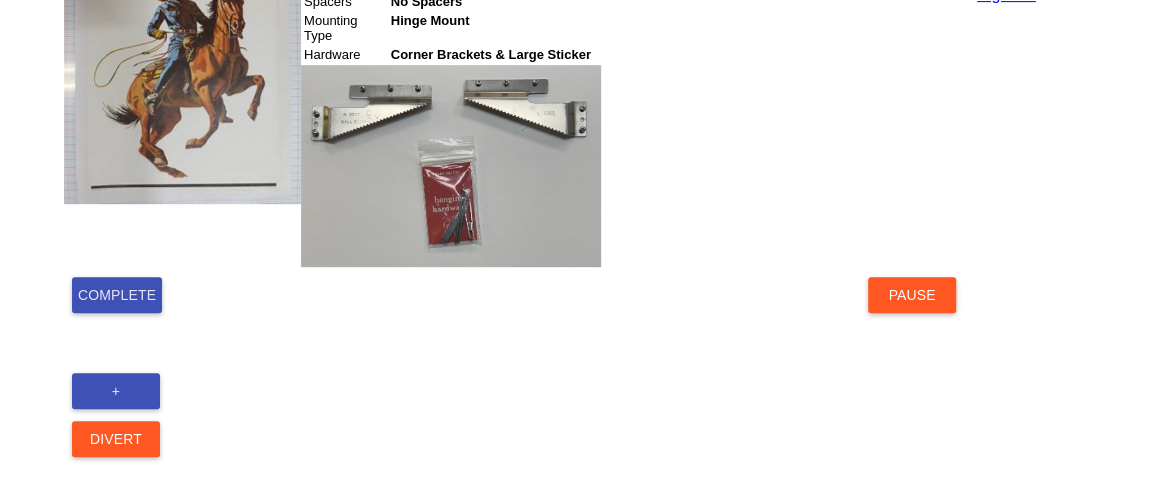 click on "Complete" at bounding box center [117, 295] 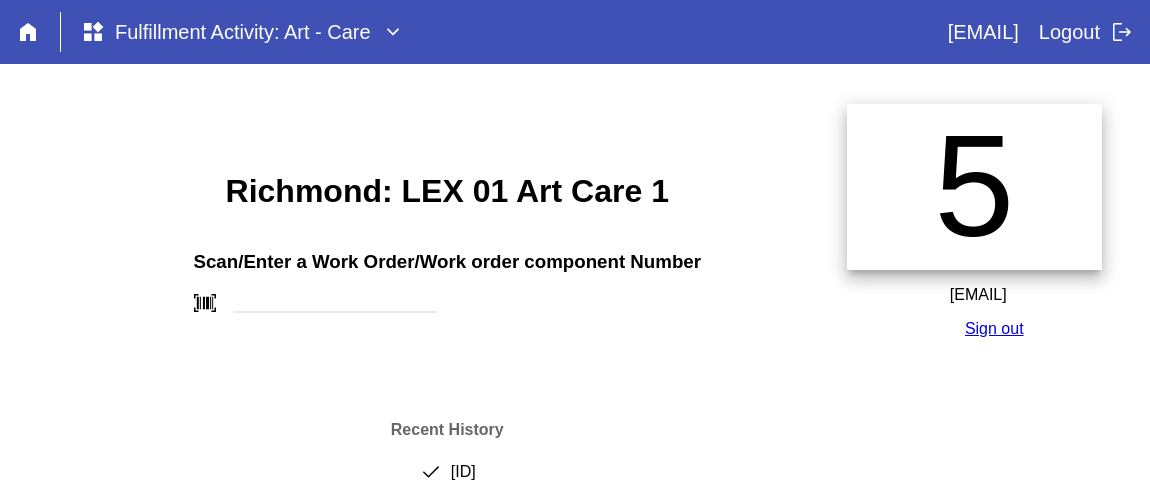 scroll, scrollTop: 0, scrollLeft: 0, axis: both 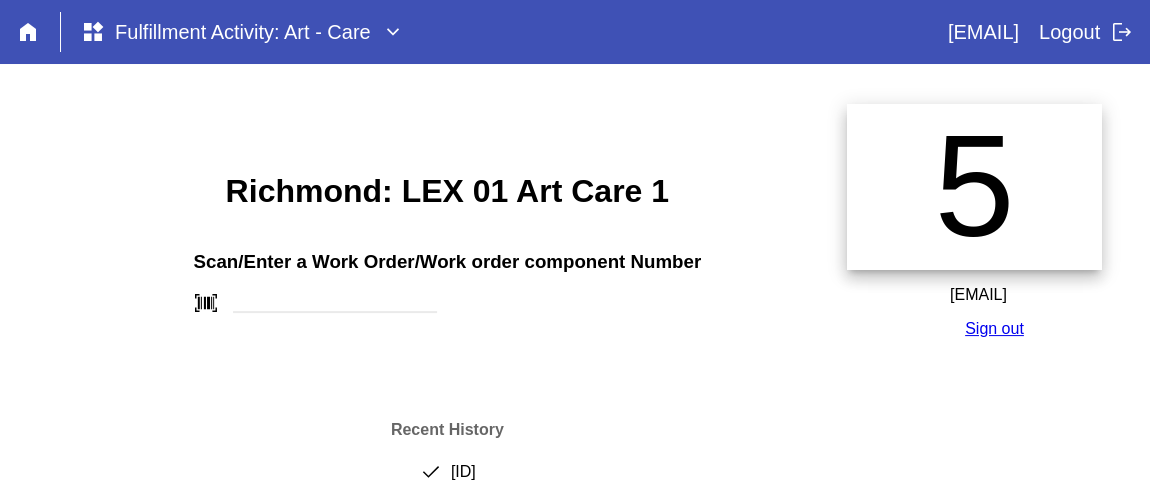click on "done [ID]" at bounding box center [447, 480] 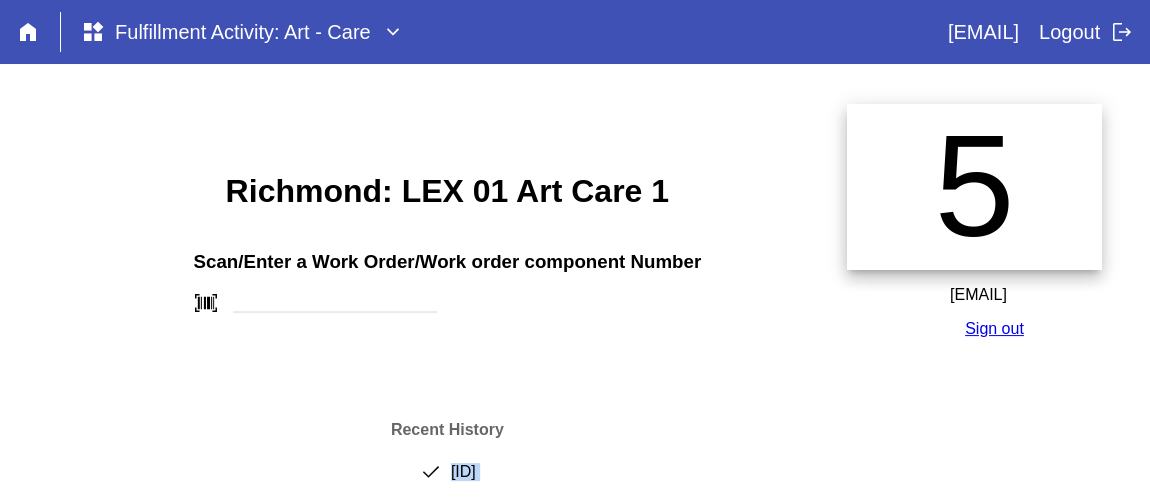 click on "done [ID]" at bounding box center [447, 480] 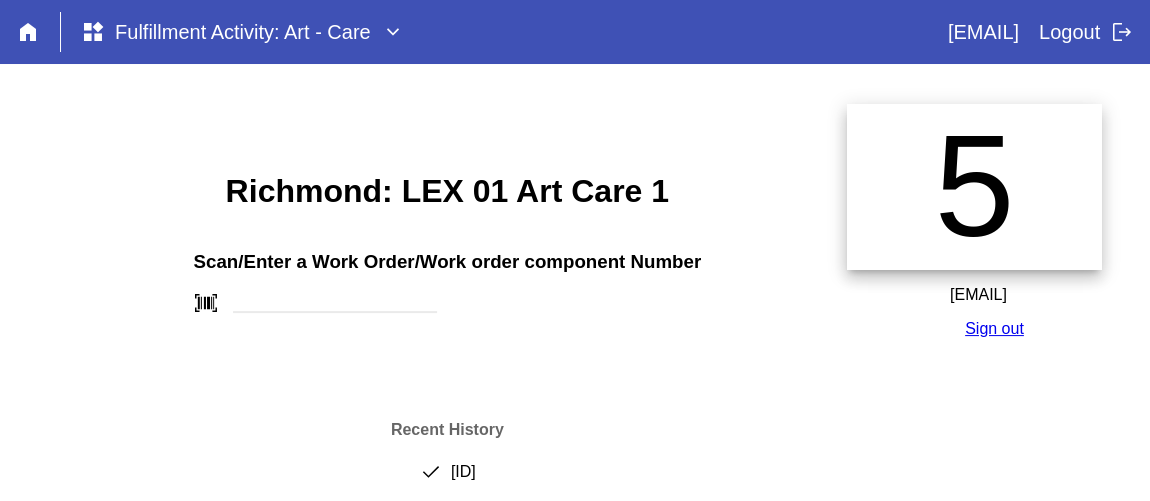 click on "Richmond: [ID] Art Care 1 Scan/Enter a Work Order/Work order component Number barcode_scanner Recent History done [ID] done [ID] done [ID] done [ID] done [ID]" at bounding box center (447, 406) 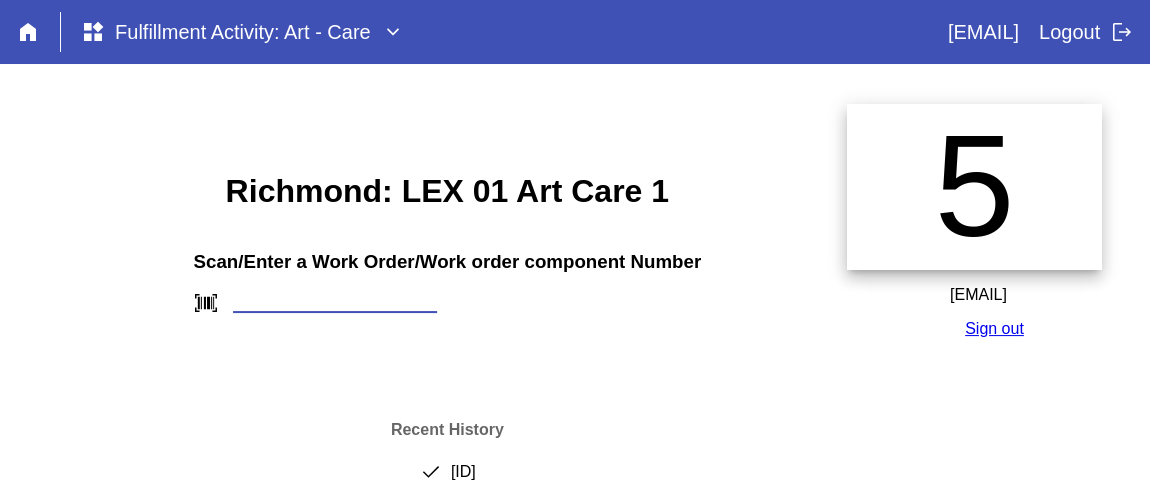 click at bounding box center [335, 302] 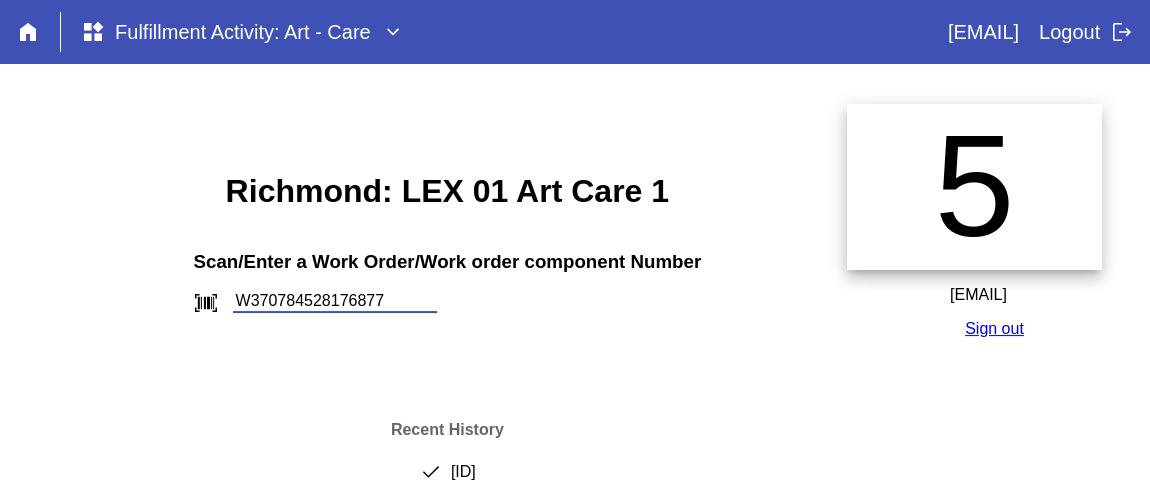 type on "W370784528176877" 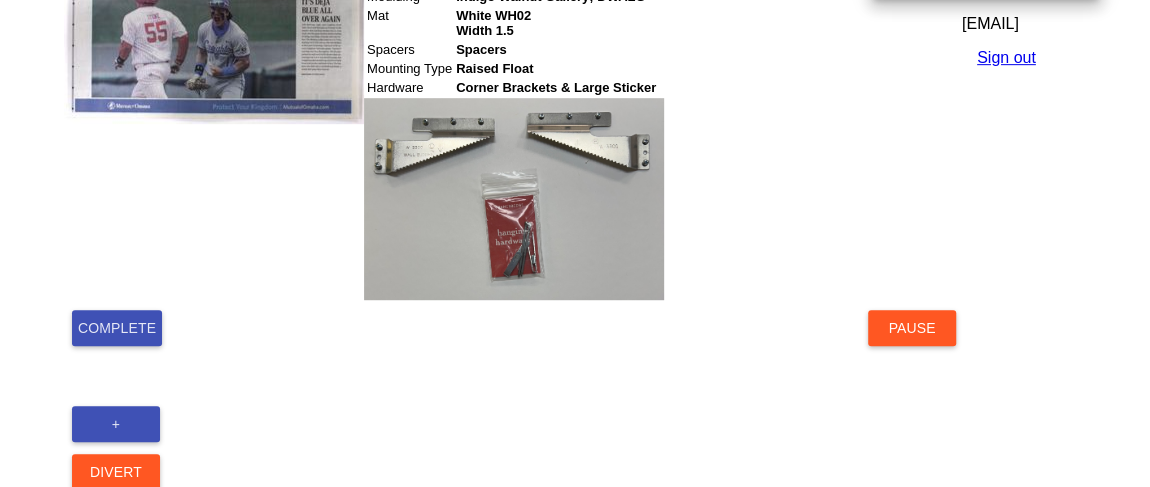 scroll, scrollTop: 585, scrollLeft: 0, axis: vertical 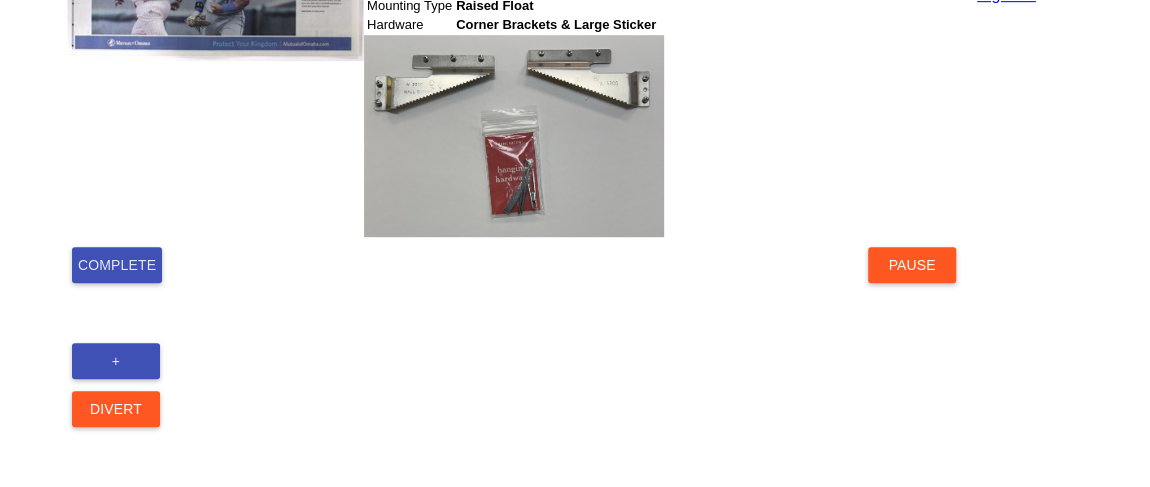 click on "Complete" at bounding box center [117, 265] 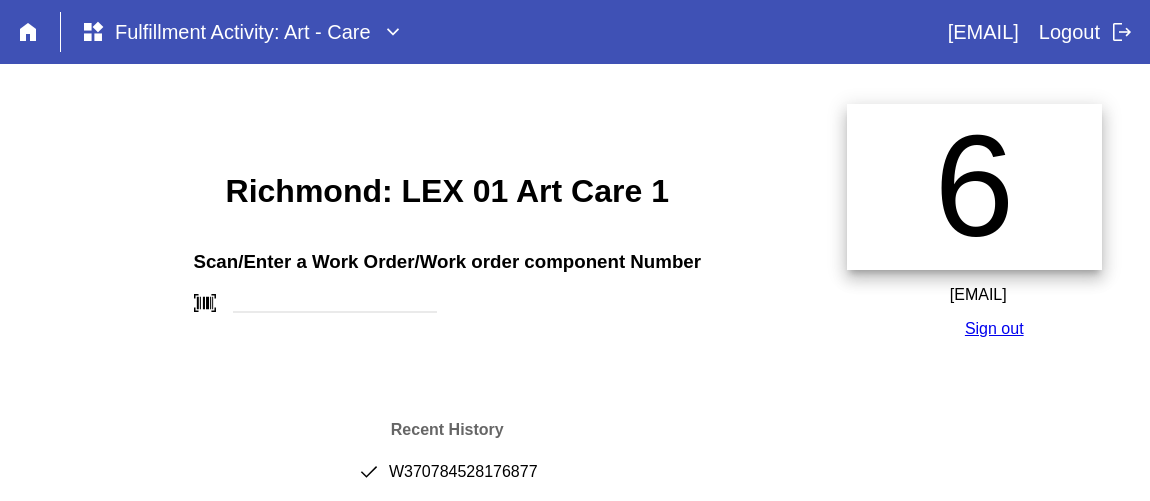 scroll, scrollTop: 0, scrollLeft: 0, axis: both 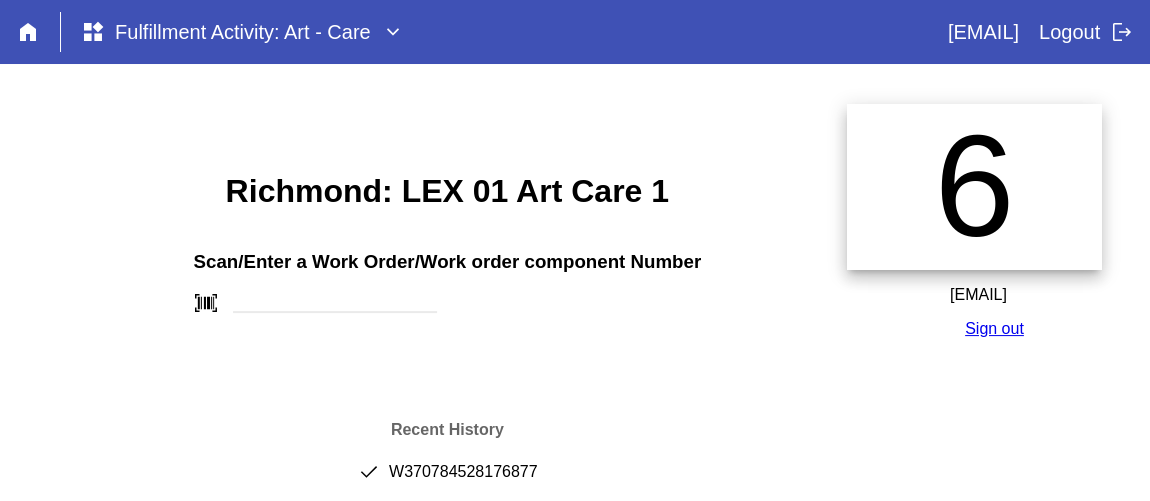 click on "done [NUMBER]" at bounding box center [447, 480] 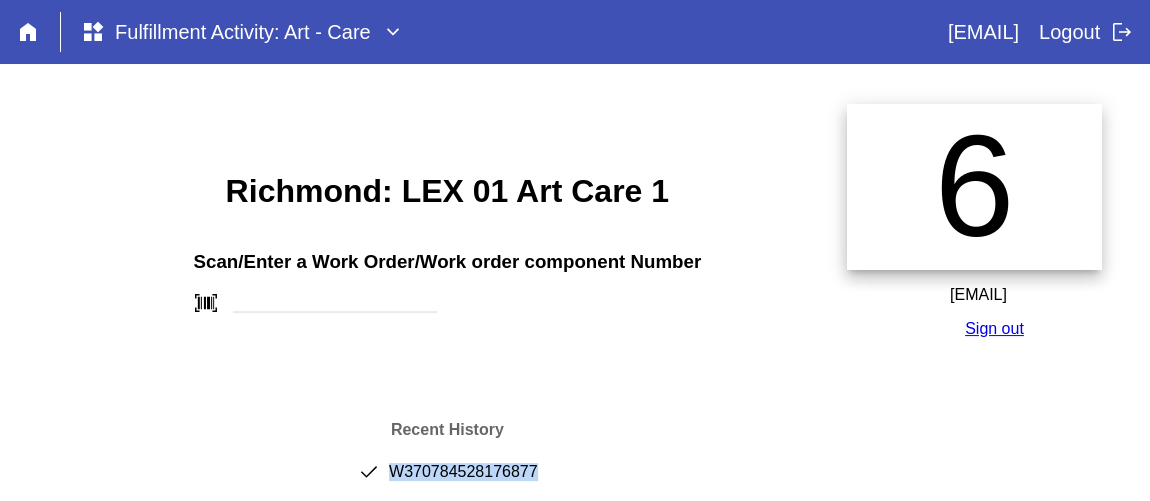 click on "done [NUMBER]" at bounding box center (447, 480) 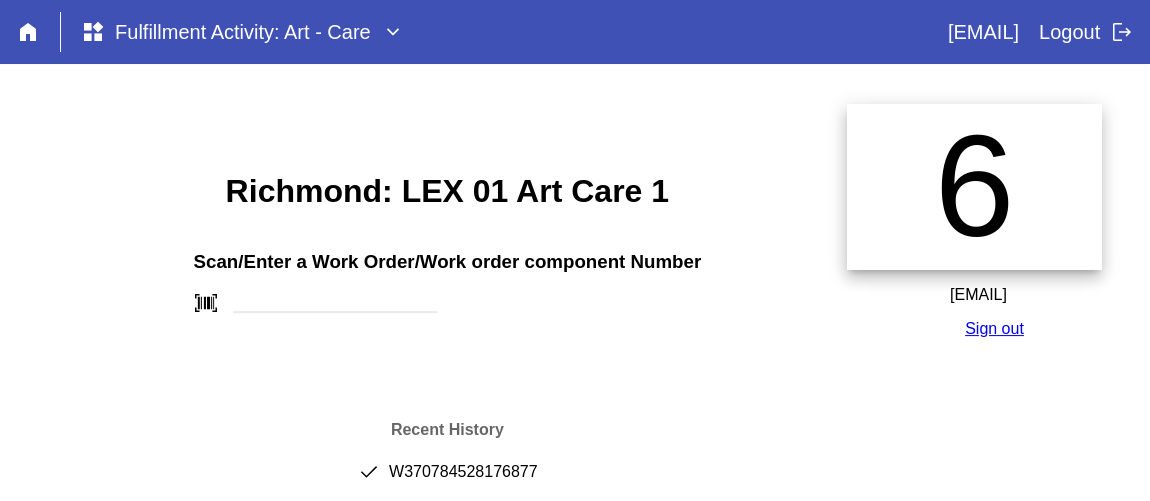 drag, startPoint x: 690, startPoint y: 189, endPoint x: 690, endPoint y: 200, distance: 11 